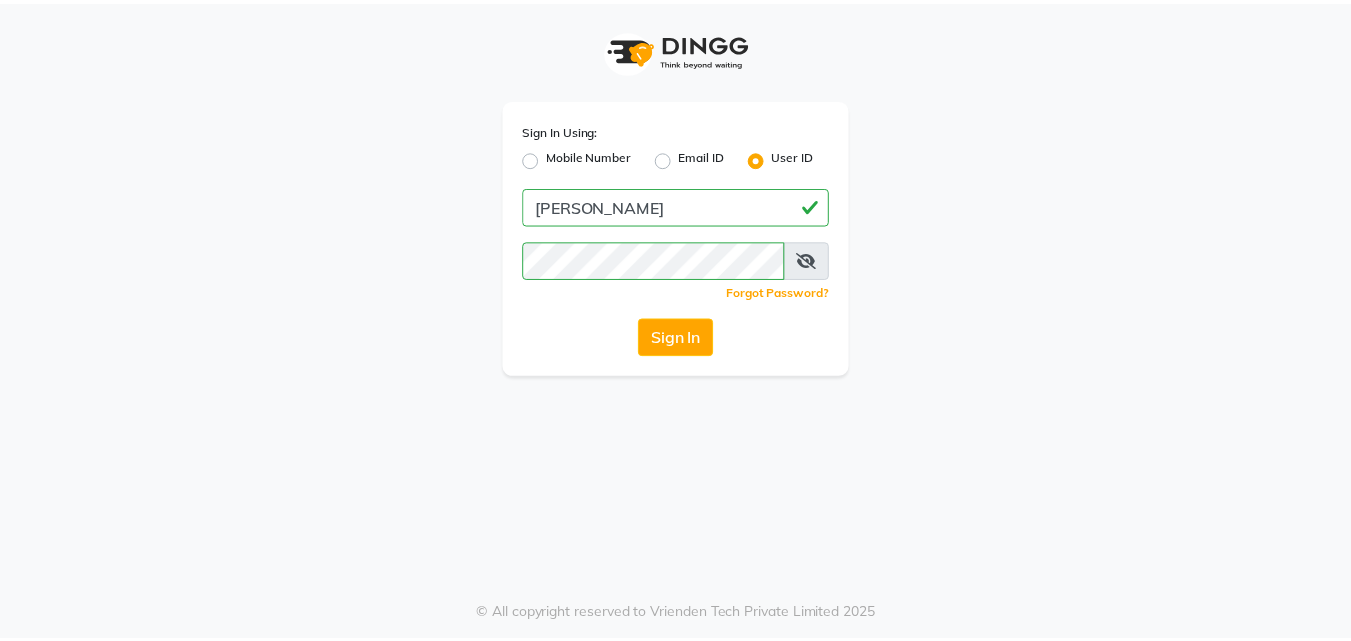 scroll, scrollTop: 0, scrollLeft: 0, axis: both 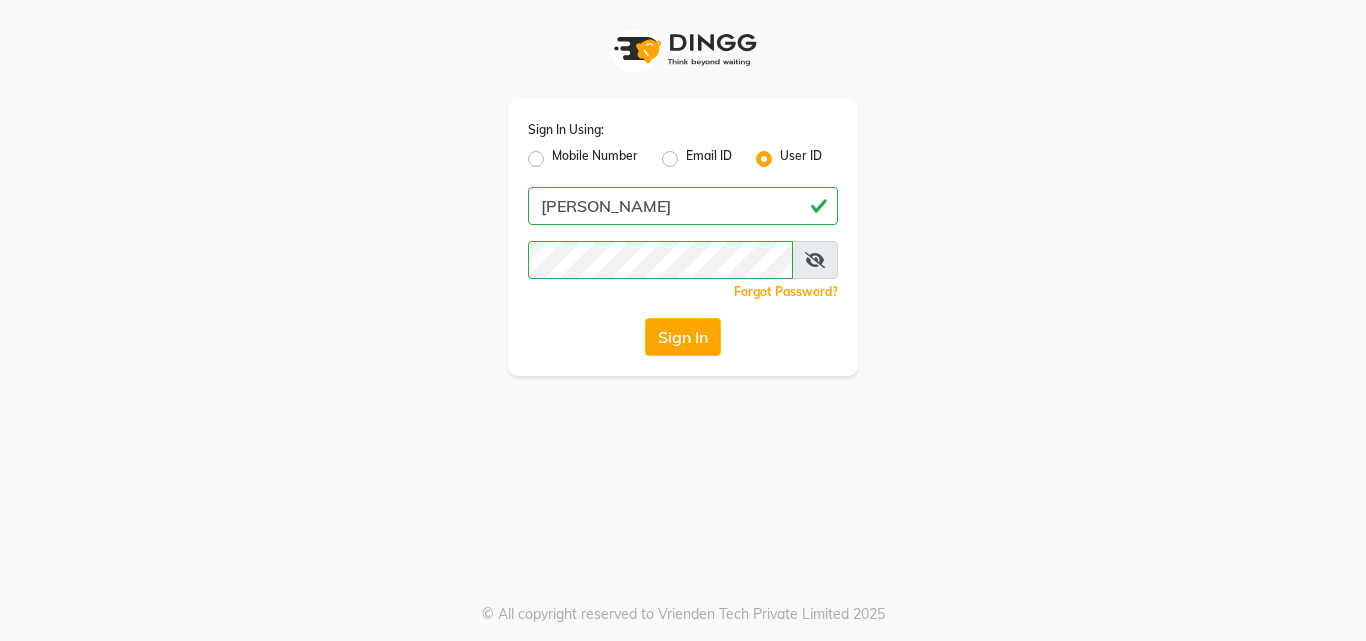click at bounding box center [815, 260] 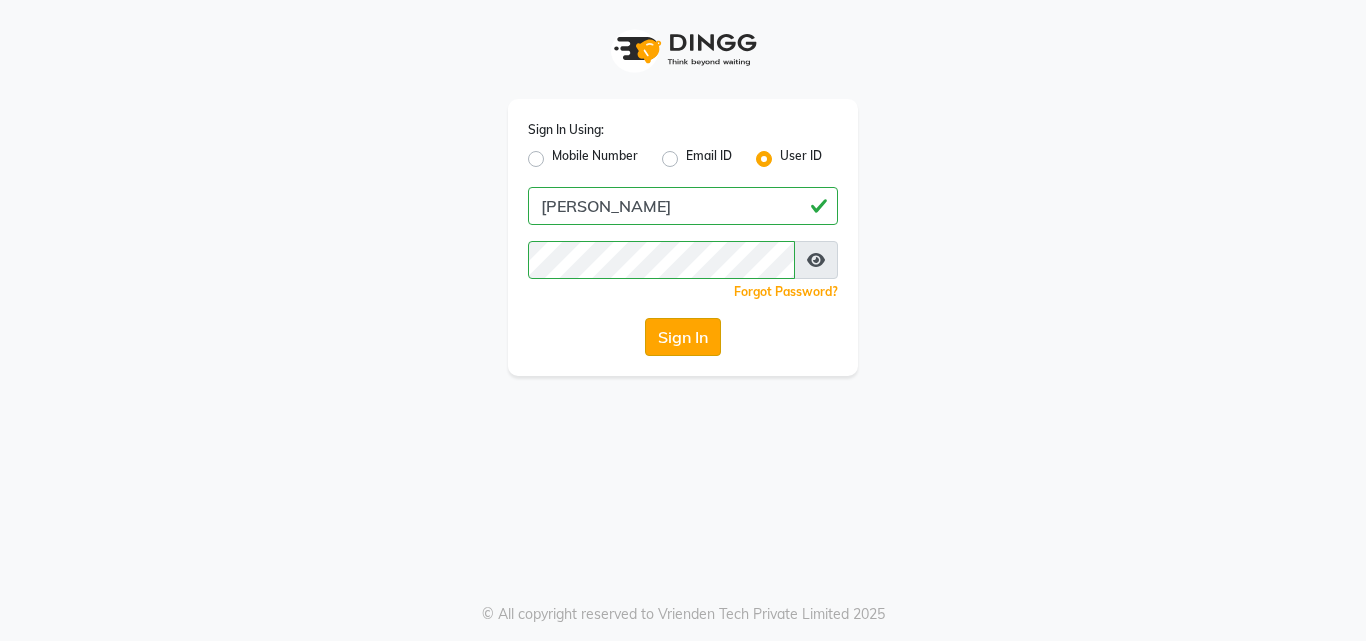 click on "Sign In" 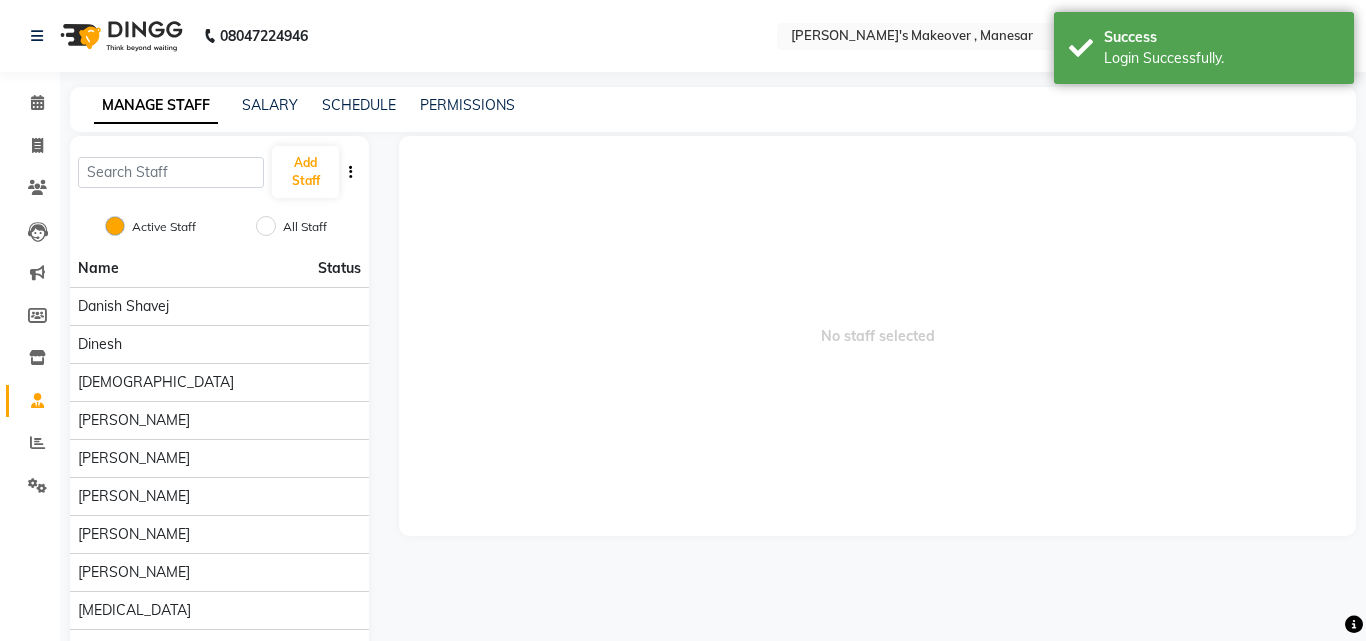 select on "en" 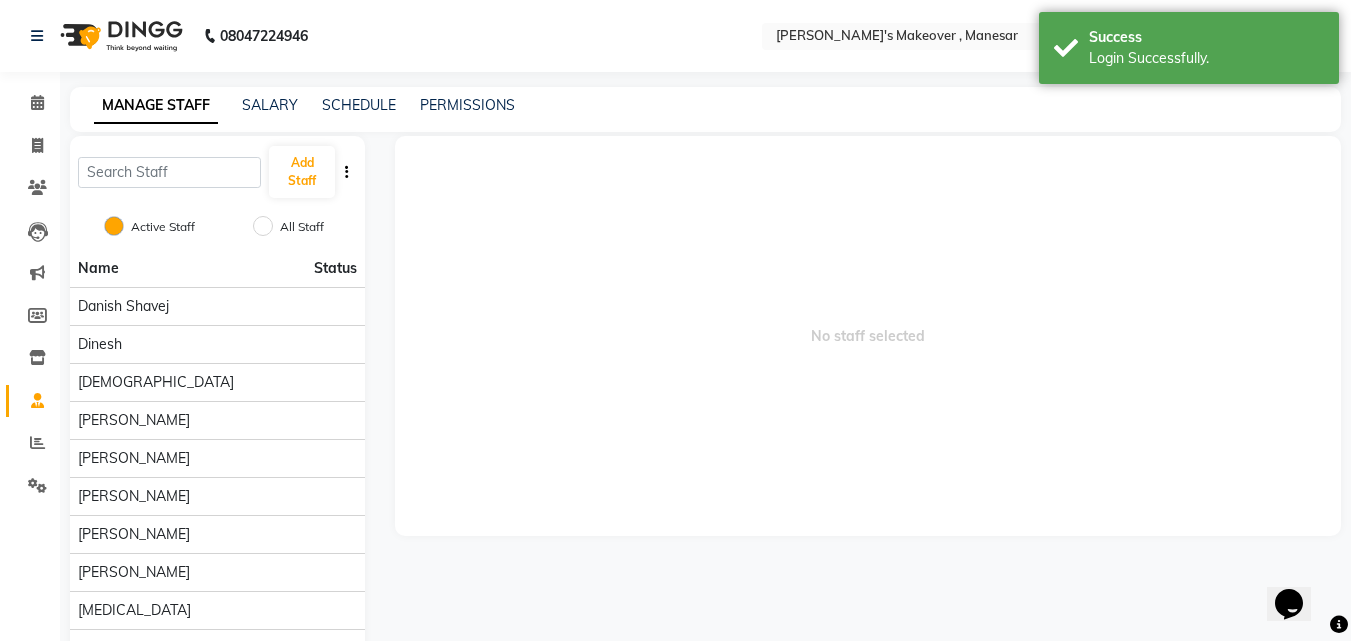 scroll, scrollTop: 0, scrollLeft: 0, axis: both 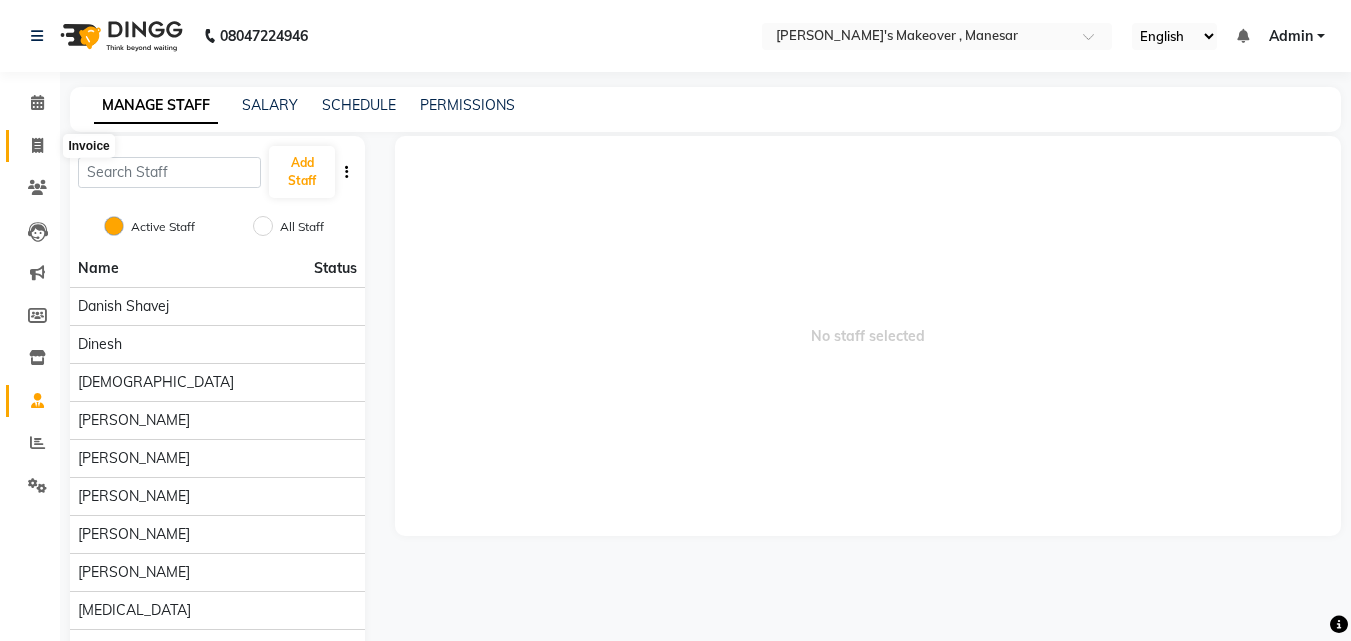 click 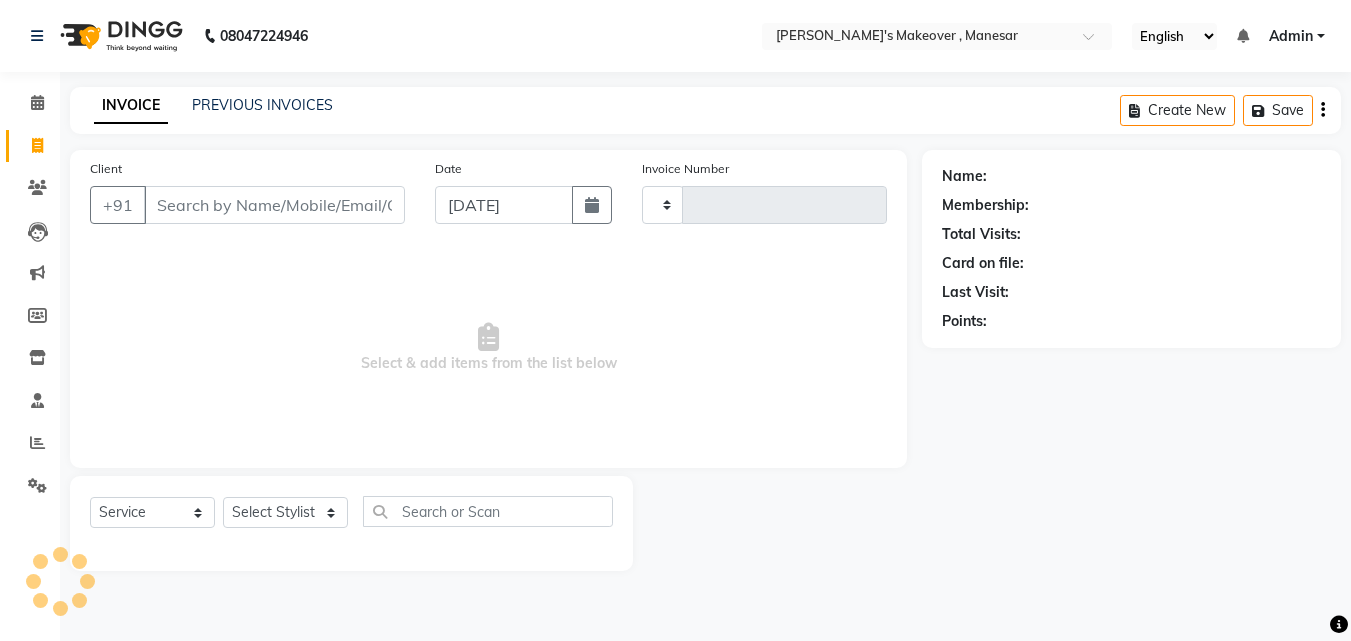 type on "2591" 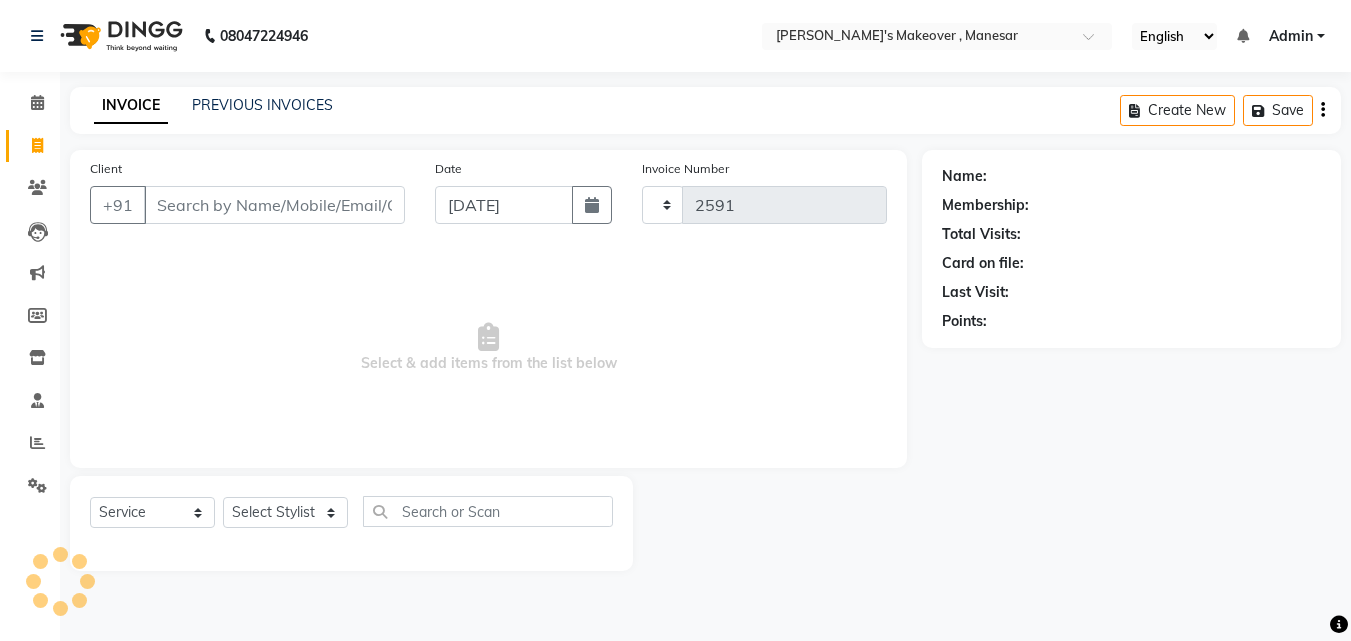 select on "820" 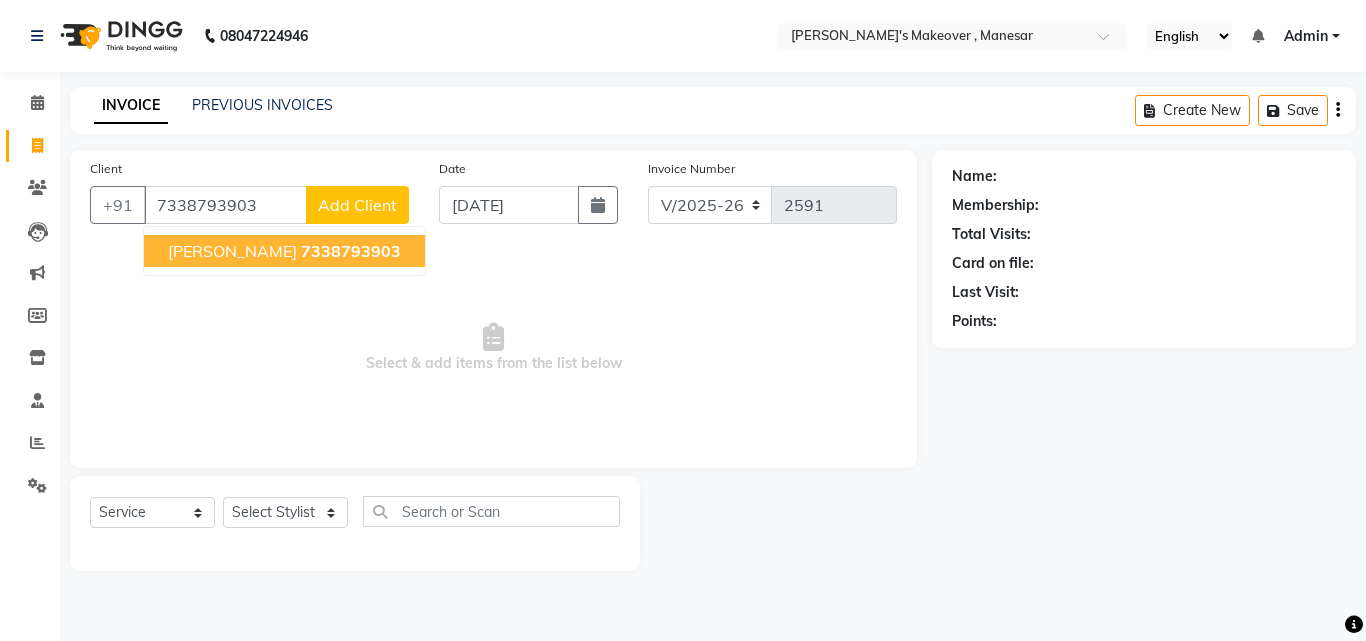 click on "7338793903" 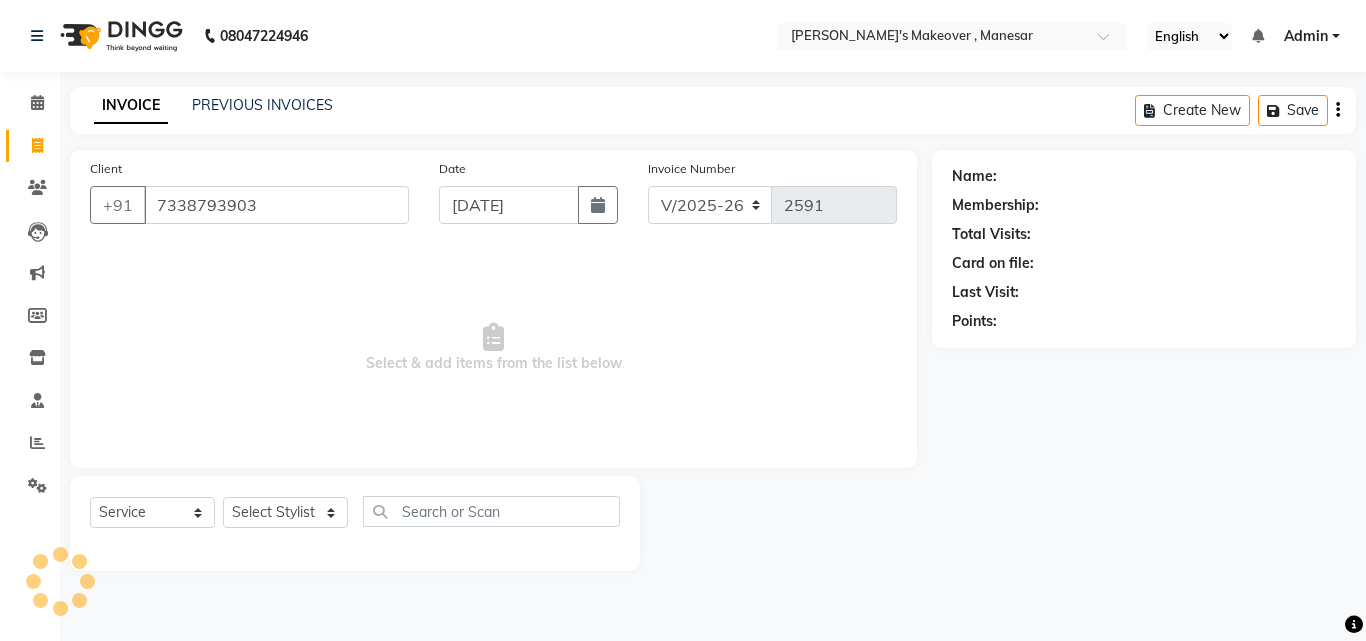 type on "7338793903" 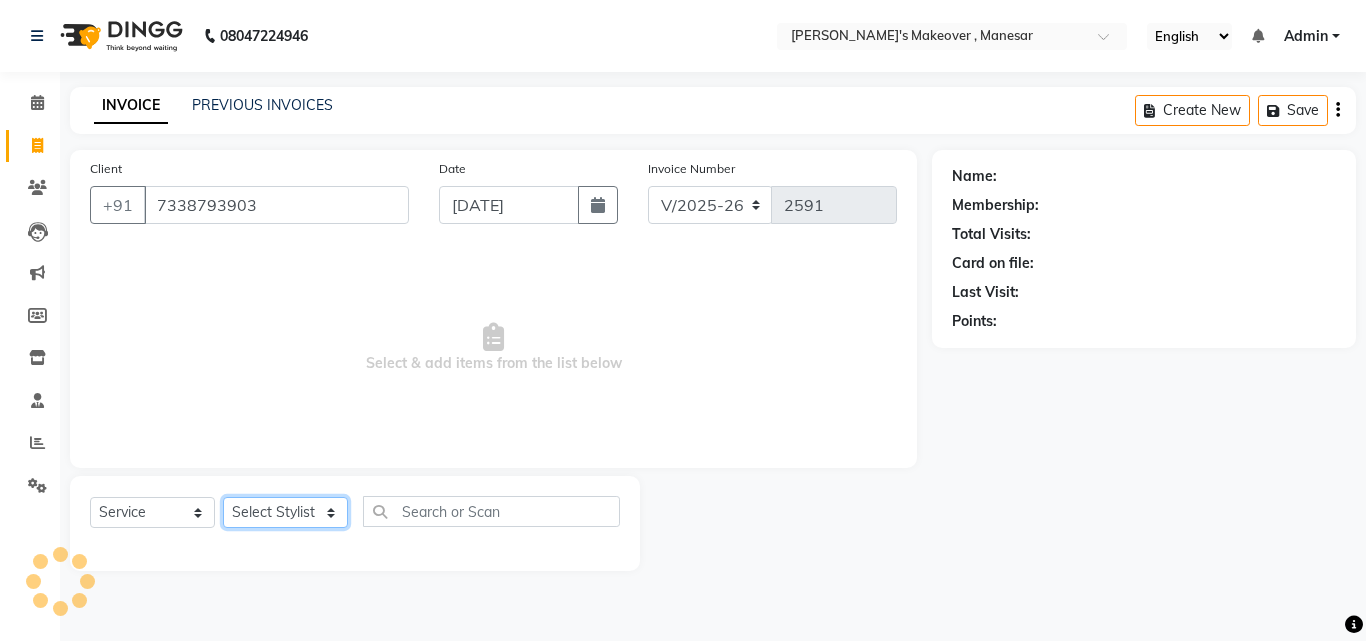 click on "Select Stylist Danish Shavej [PERSON_NAME] Krishna [PERSON_NAME] [PERSON_NAME] Mdm [PERSON_NAME] [PERSON_NAME] [MEDICAL_DATA] Pooja [PERSON_NAME] [PERSON_NAME] ([DATE])" 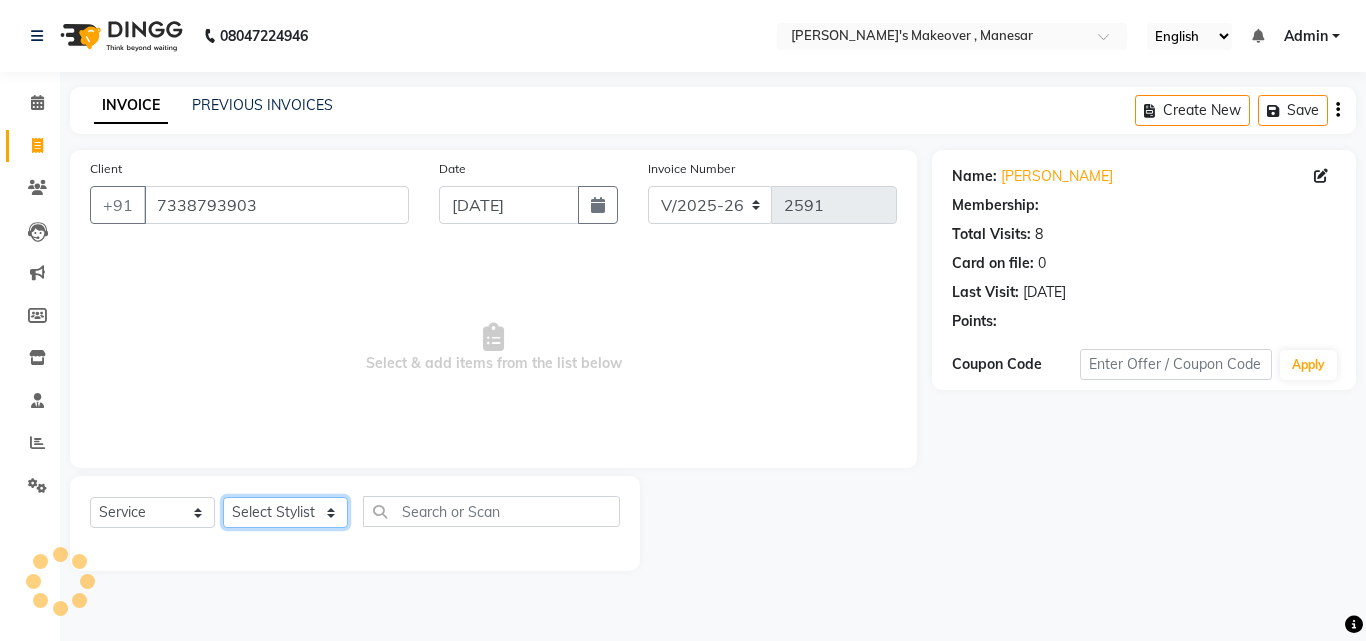 click on "Select Stylist Danish Shavej [PERSON_NAME] Krishna [PERSON_NAME] [PERSON_NAME] Mdm [PERSON_NAME] [PERSON_NAME] [MEDICAL_DATA] Pooja [PERSON_NAME] [PERSON_NAME] ([DATE])" 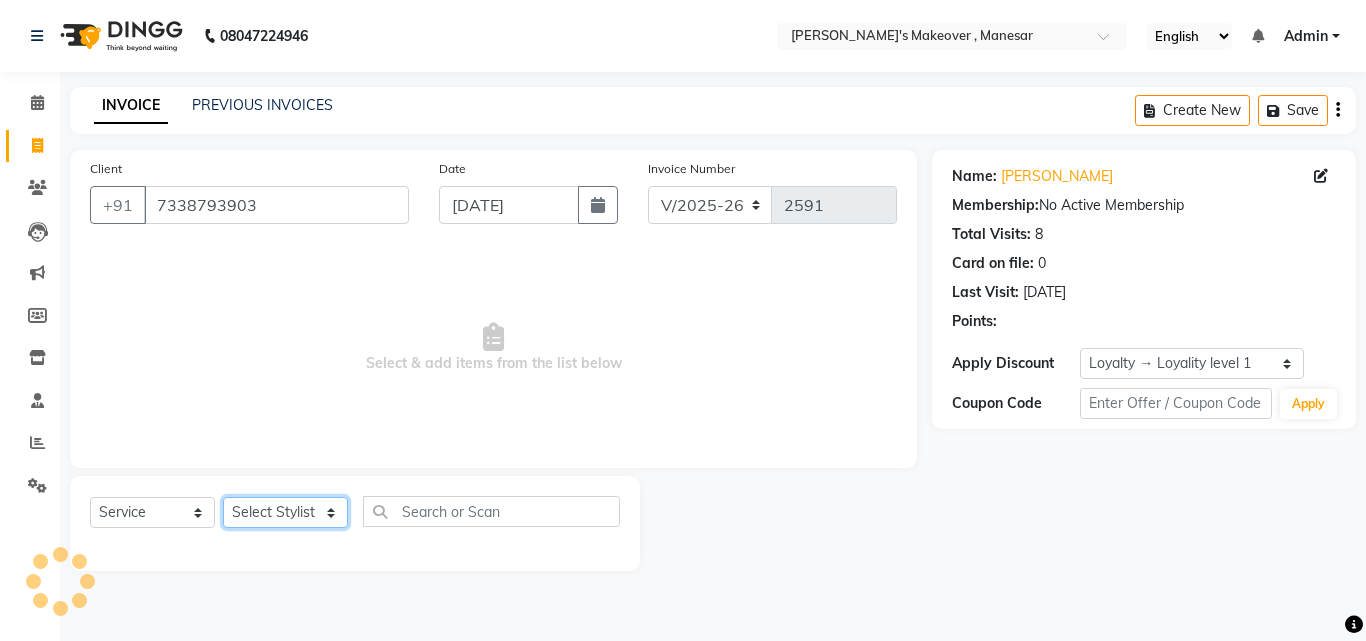select on "69485" 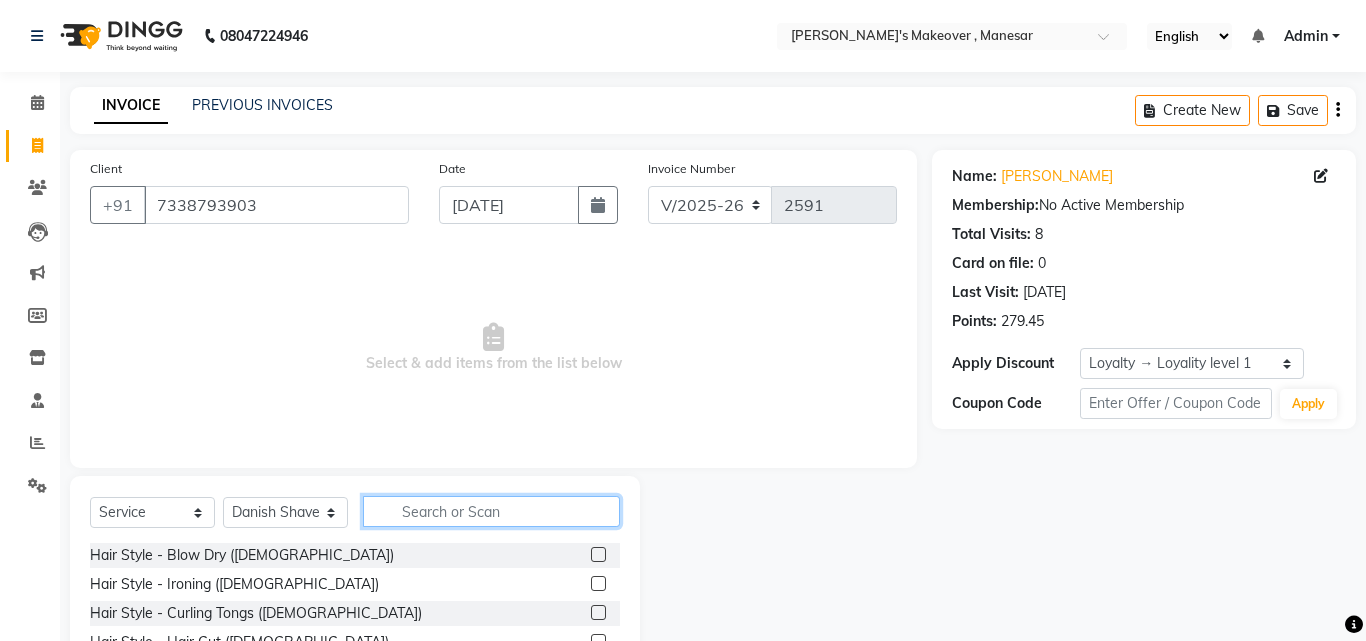 click 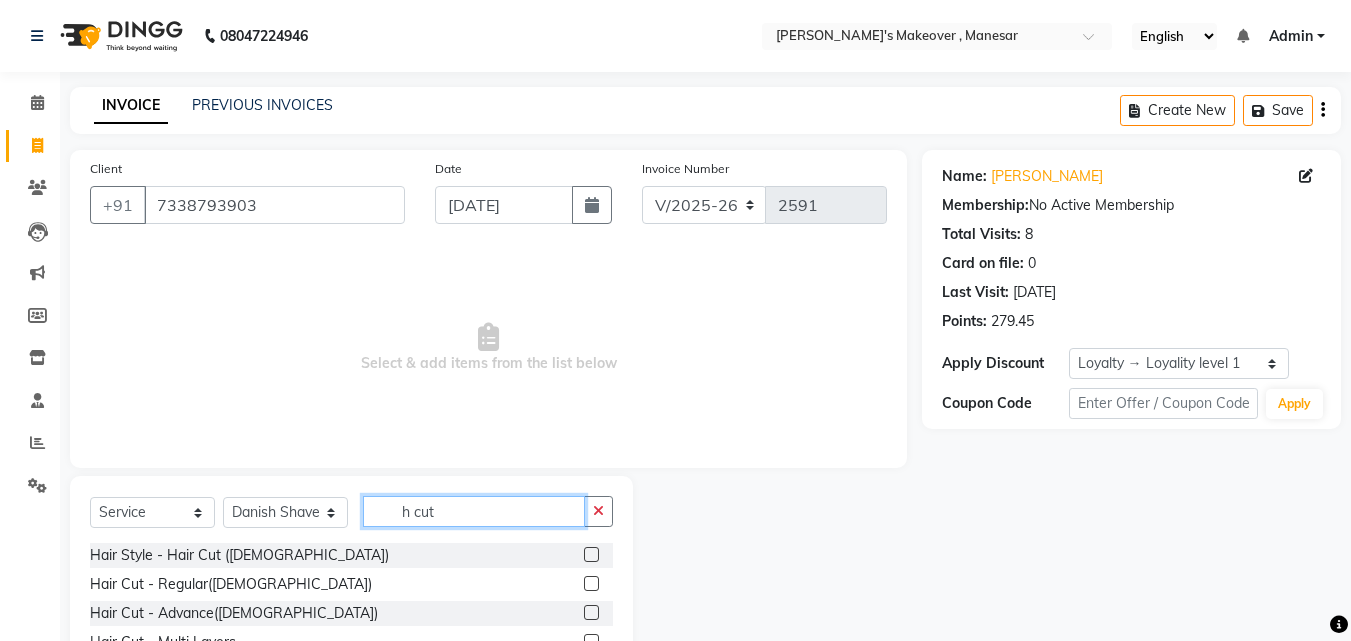type on "h cut" 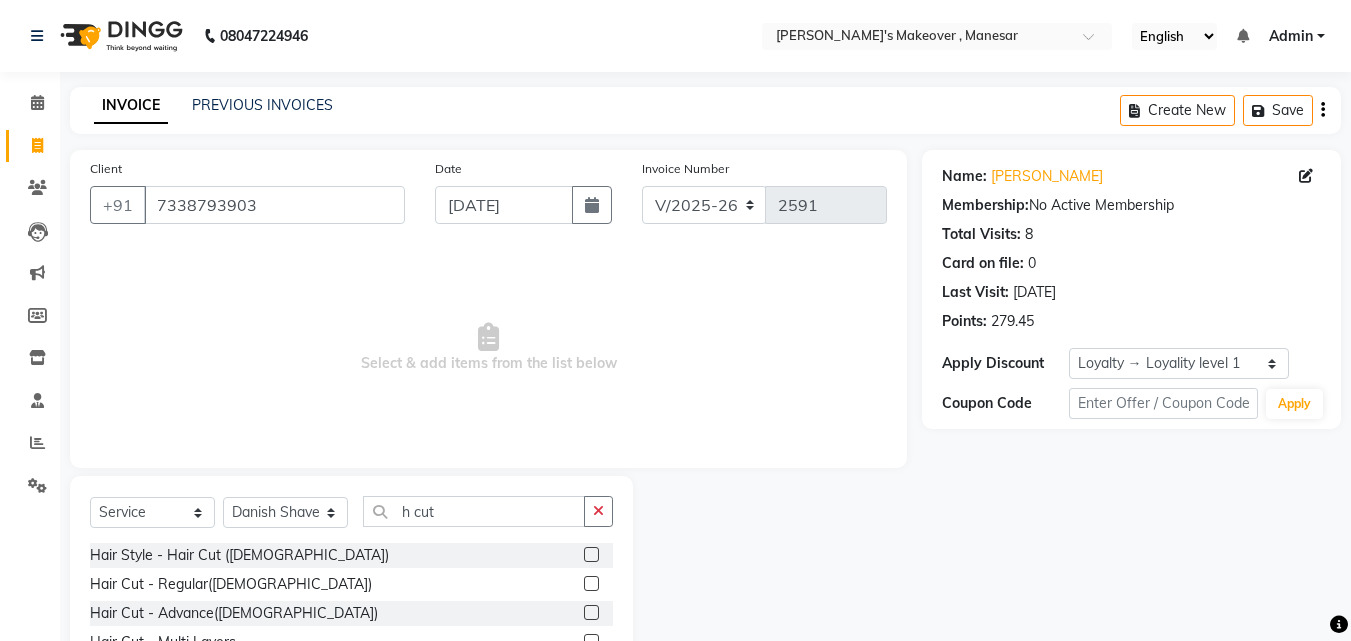 click 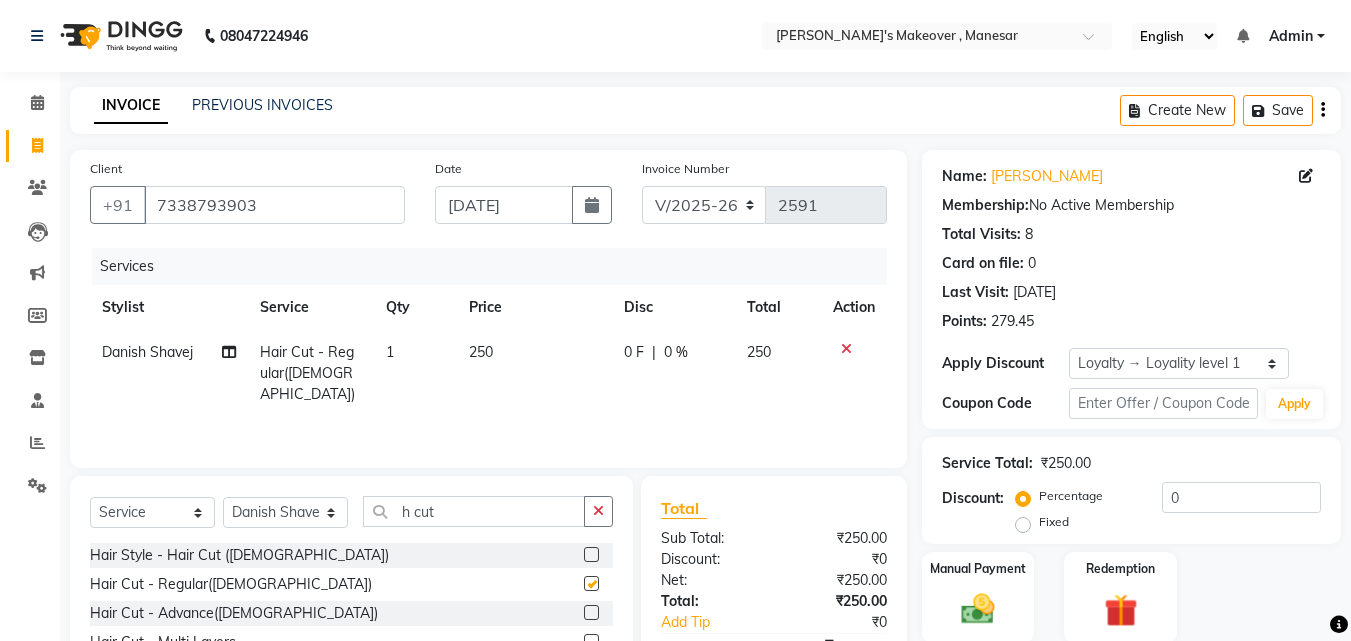 checkbox on "false" 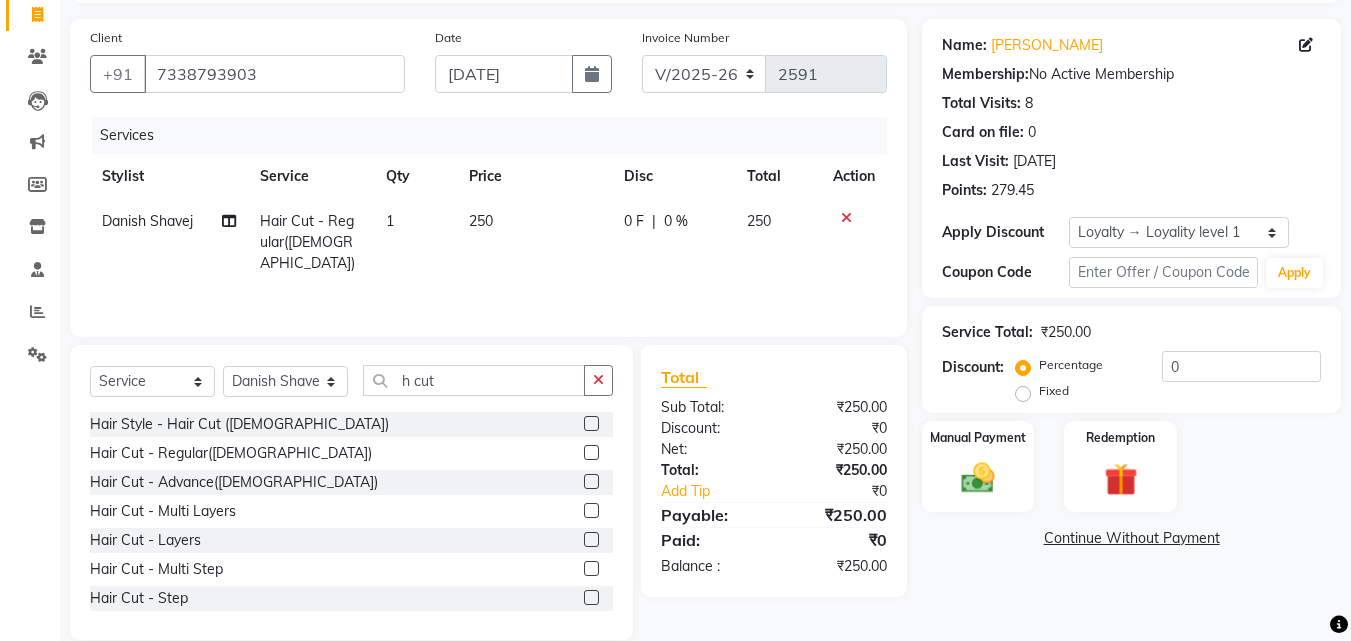 scroll, scrollTop: 160, scrollLeft: 0, axis: vertical 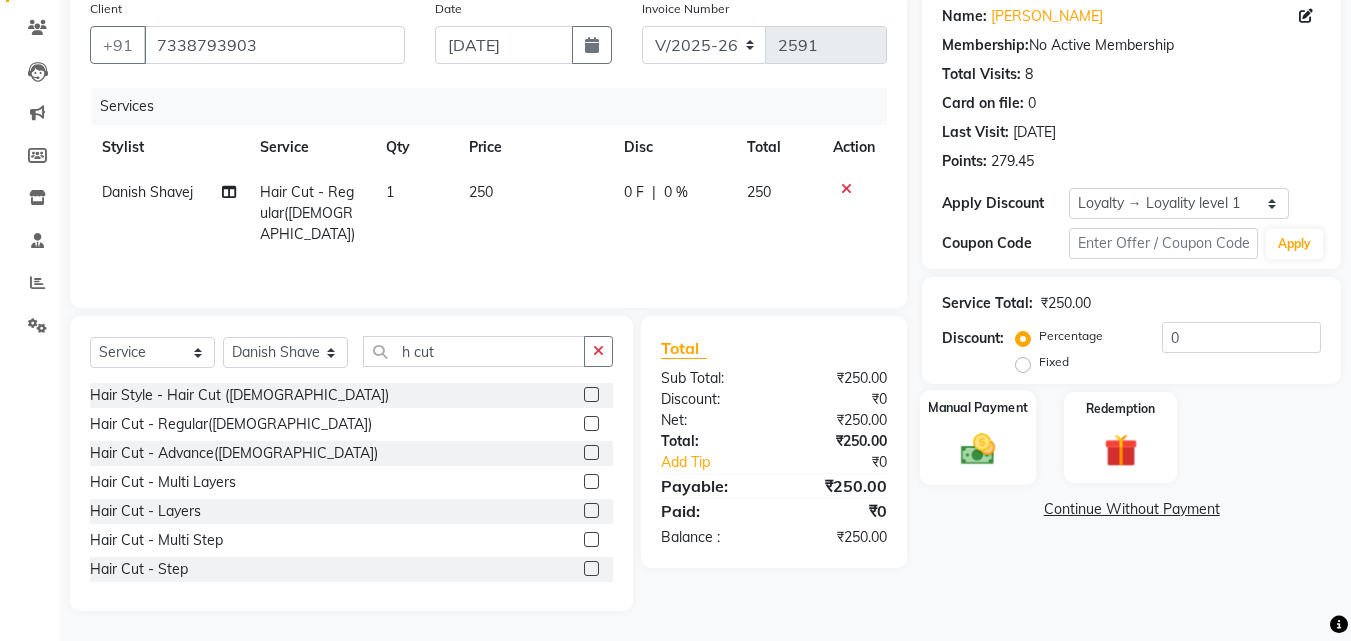 click 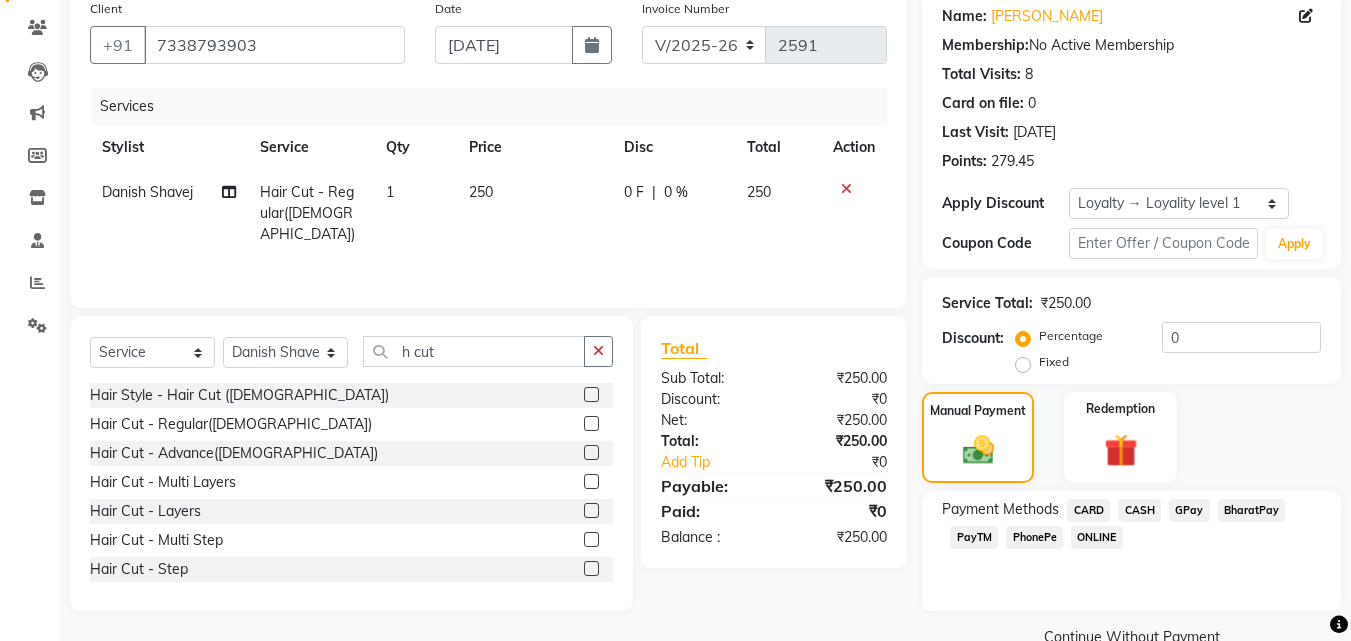 click on "PhonePe" 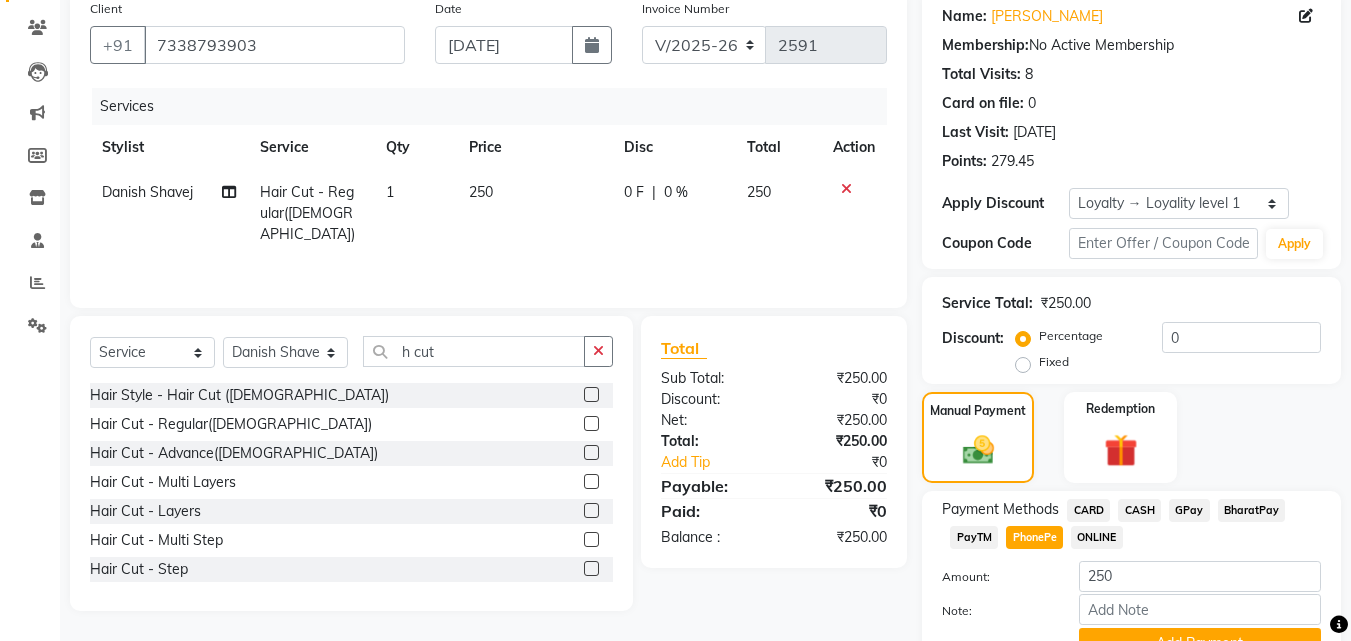 click on "Note:" 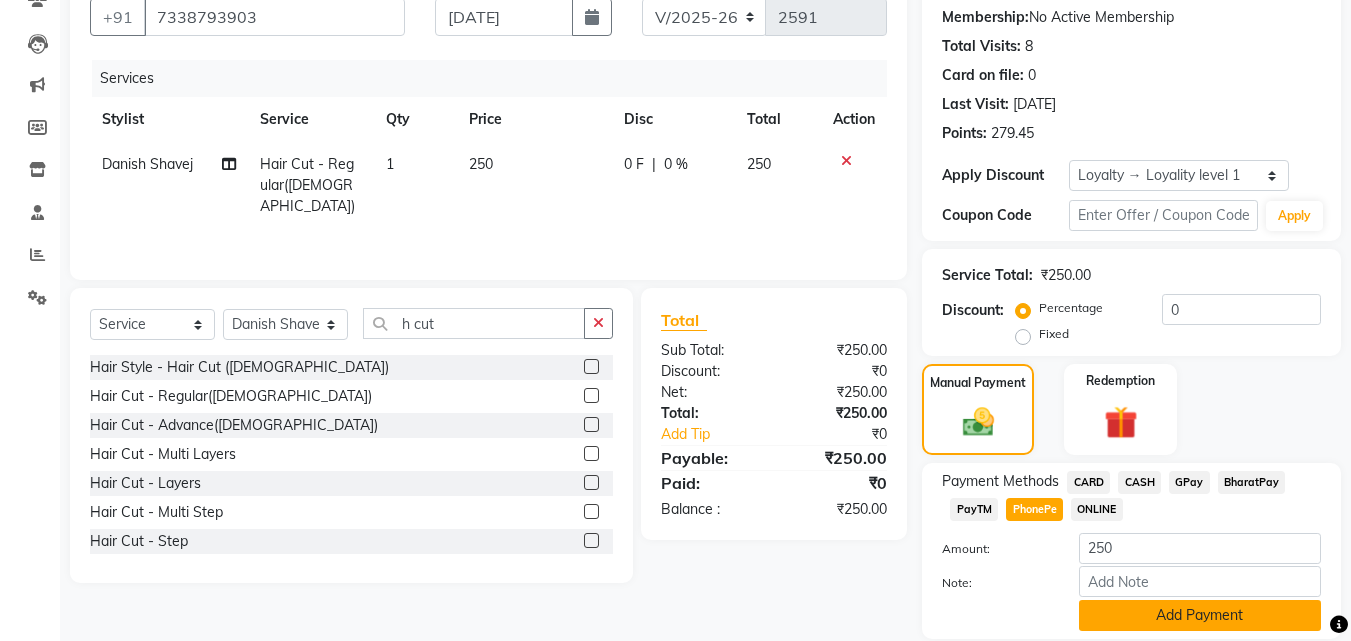 scroll, scrollTop: 242, scrollLeft: 0, axis: vertical 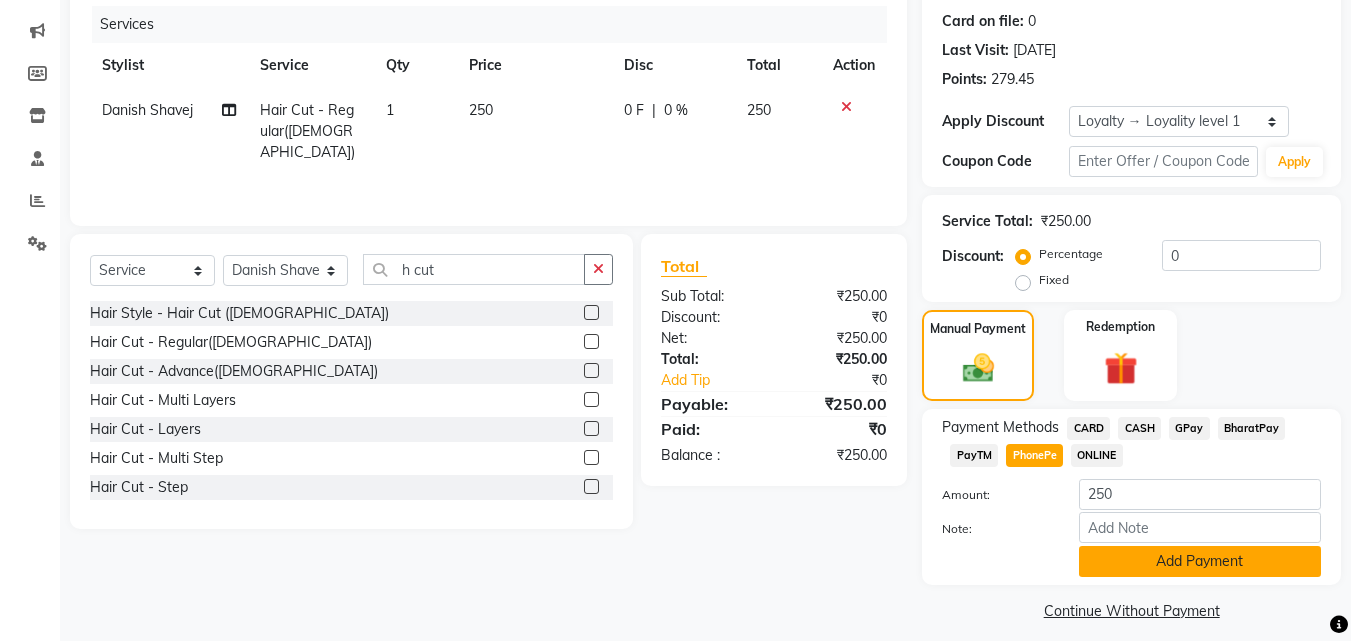 click on "Add Payment" 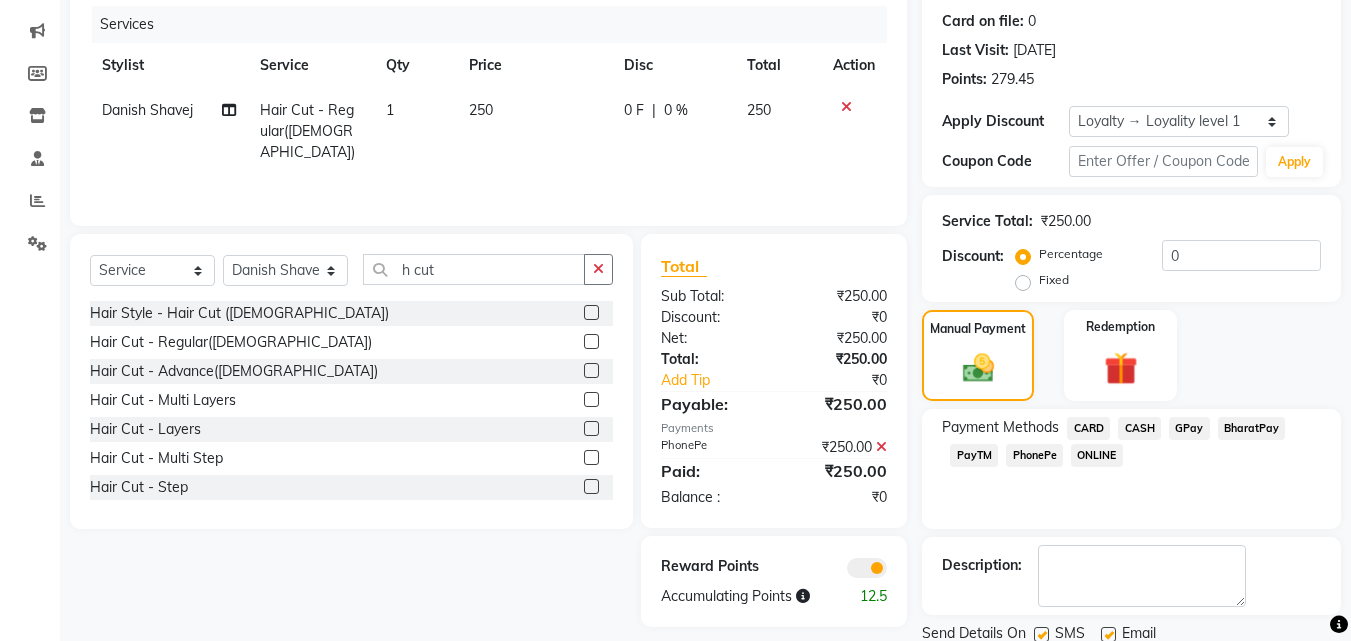 scroll, scrollTop: 314, scrollLeft: 0, axis: vertical 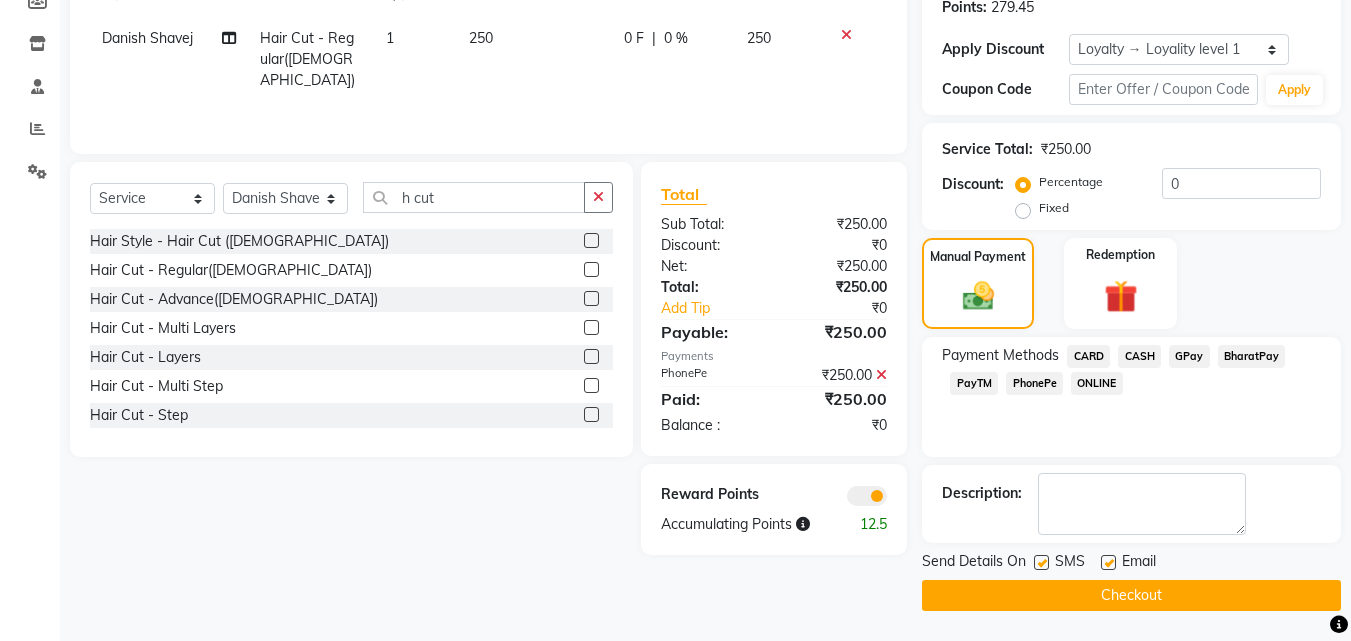 click 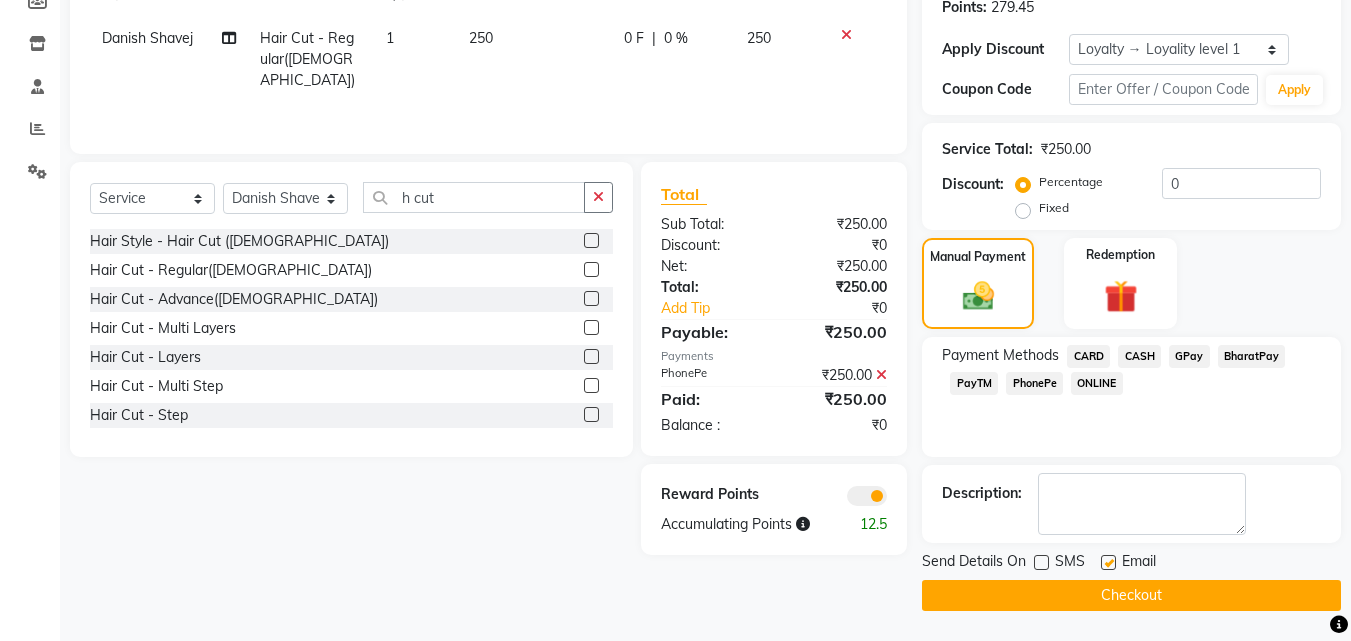 click 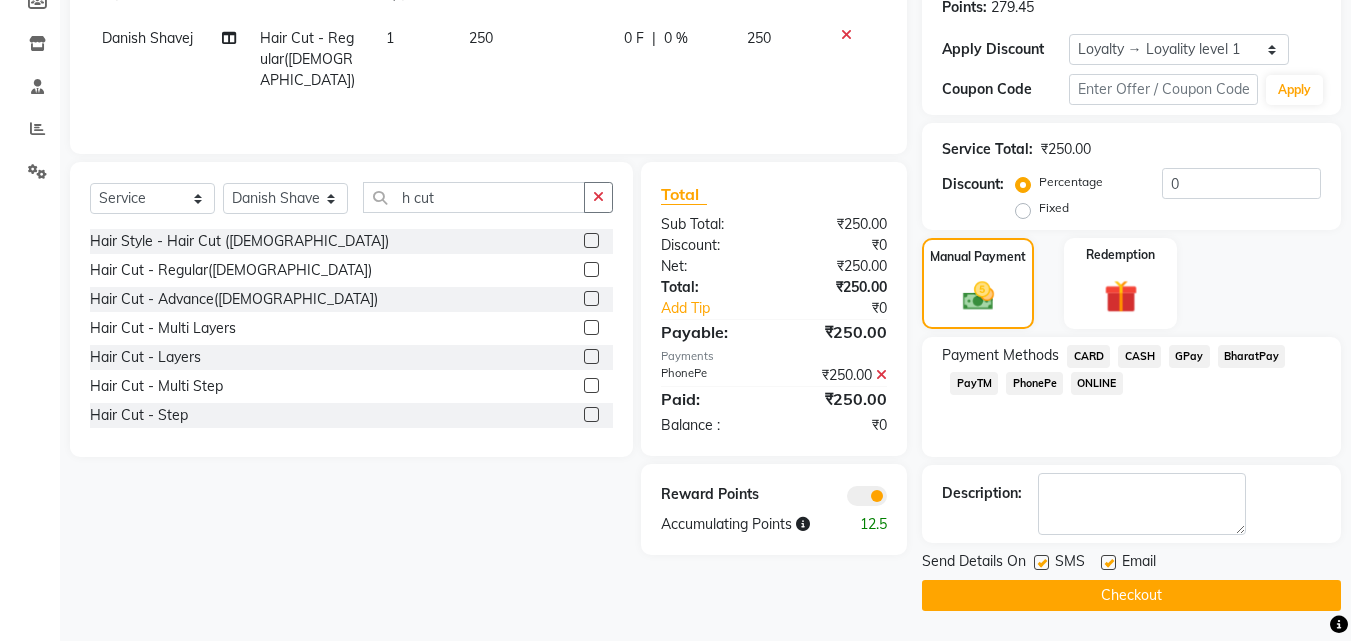 click 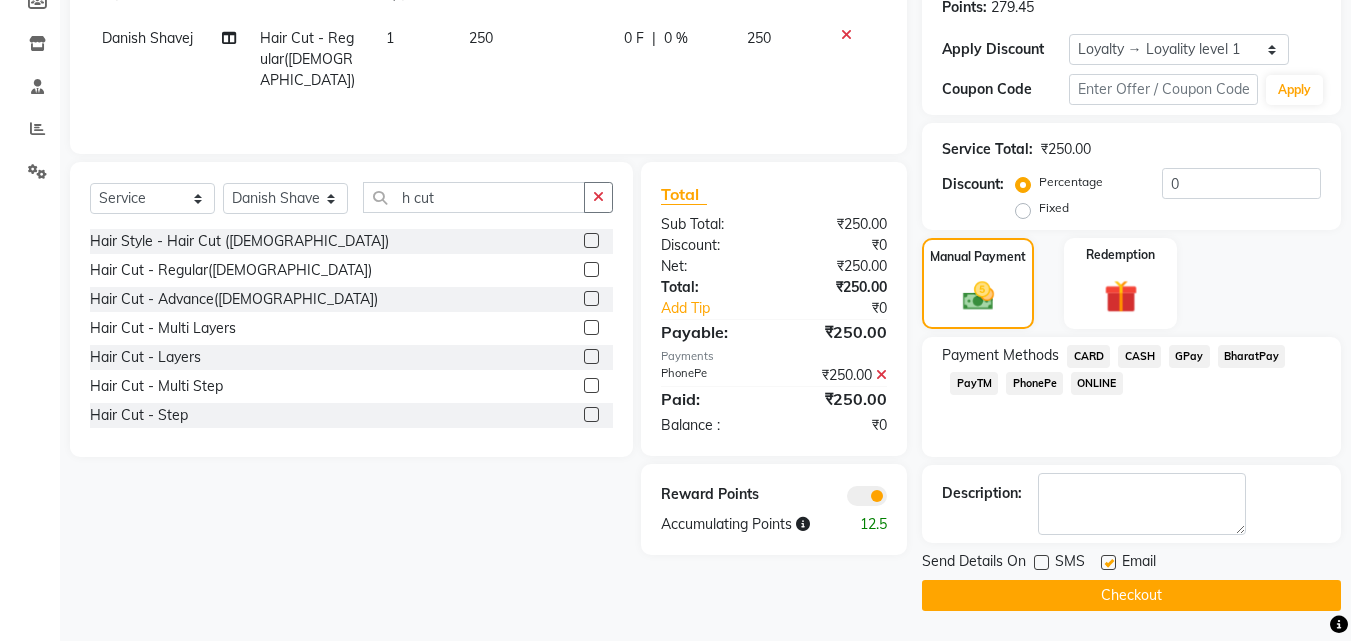 click 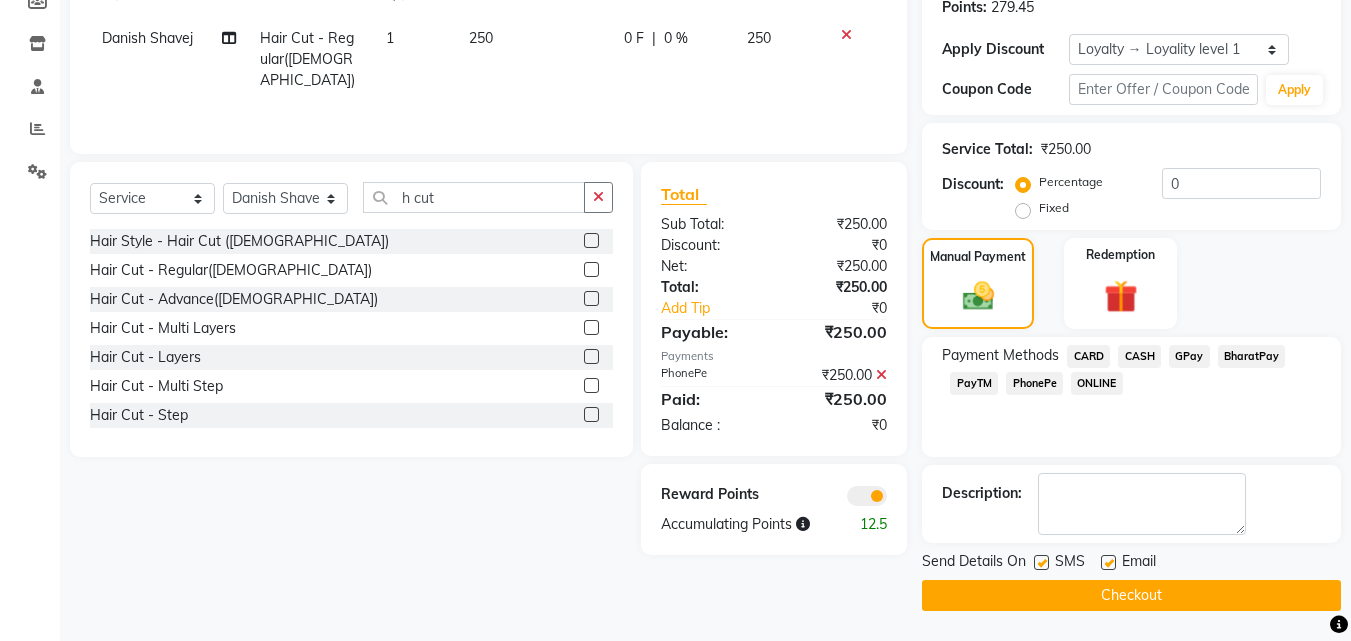 click 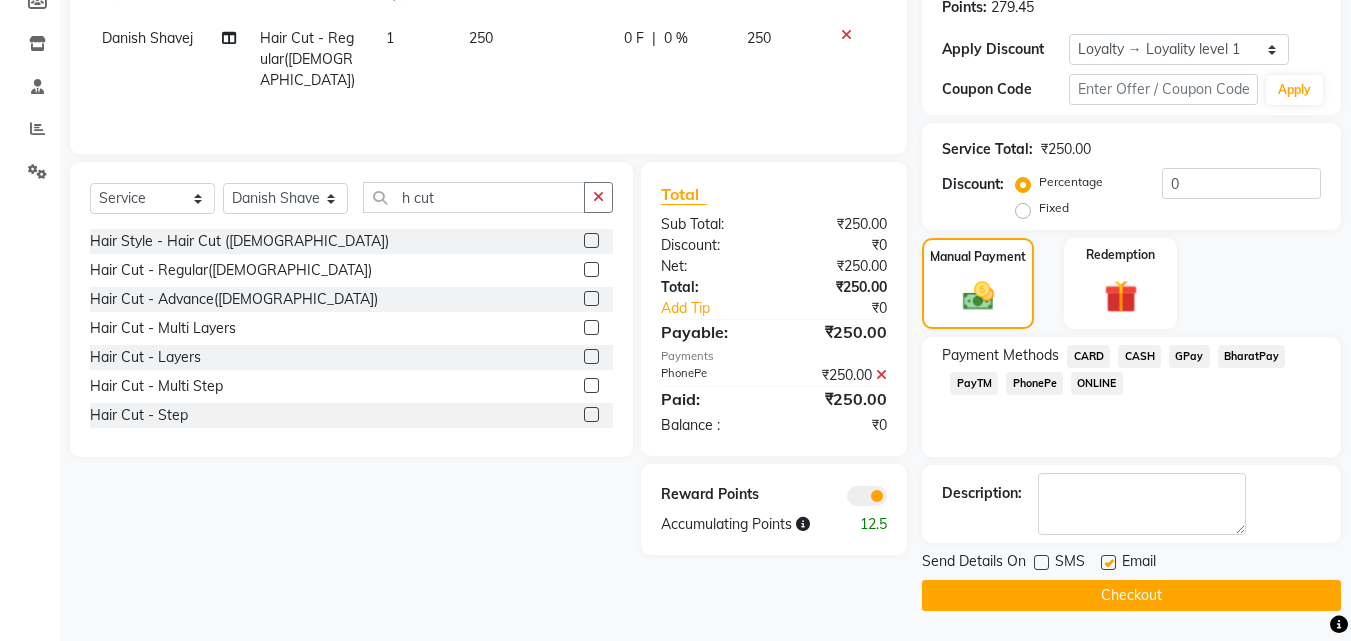 click on "Checkout" 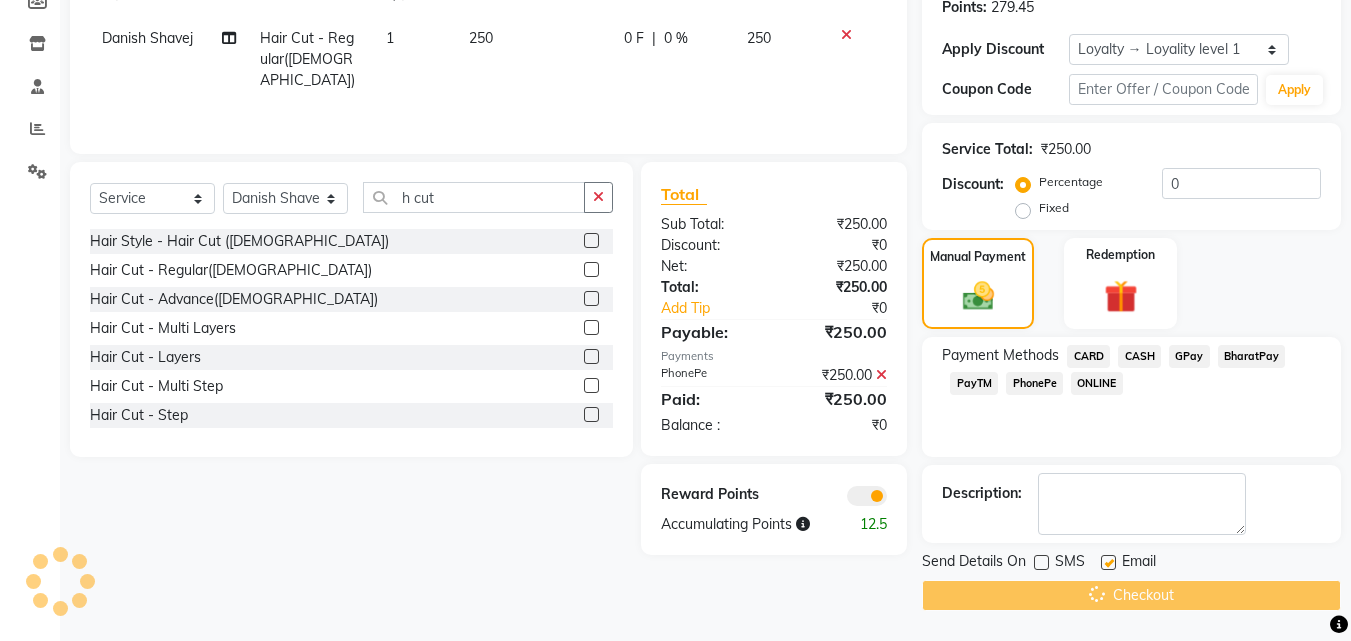 click on "Checkout" 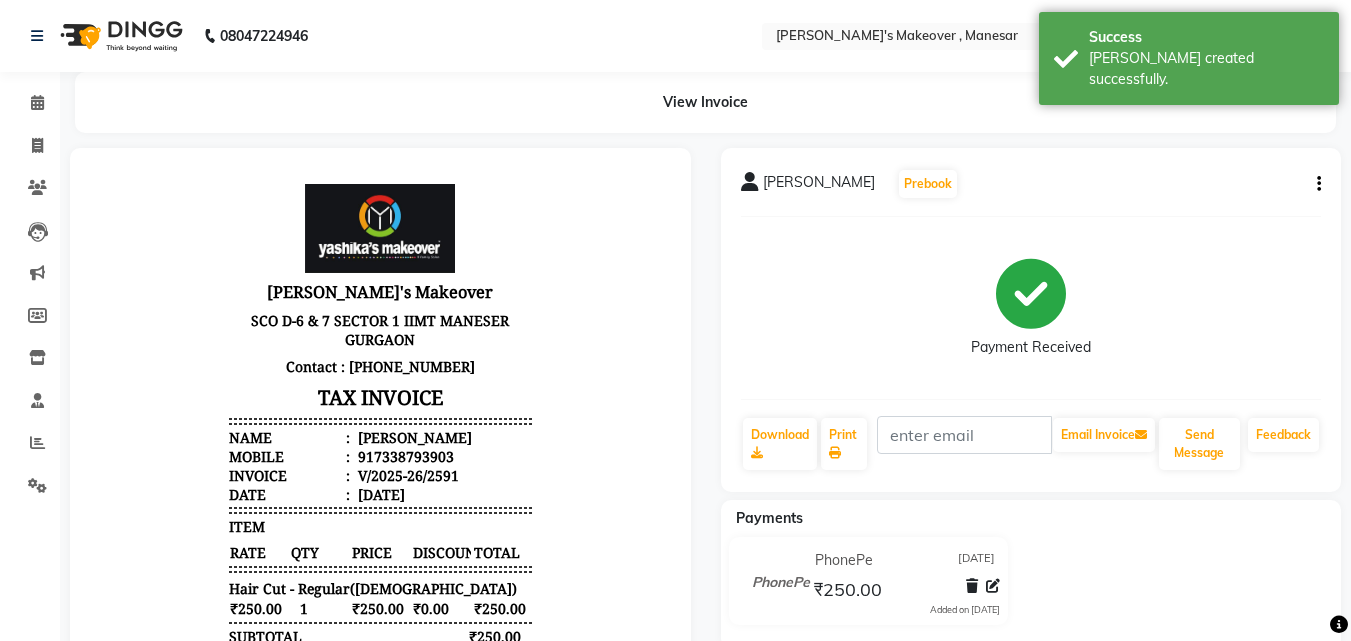 scroll, scrollTop: 0, scrollLeft: 0, axis: both 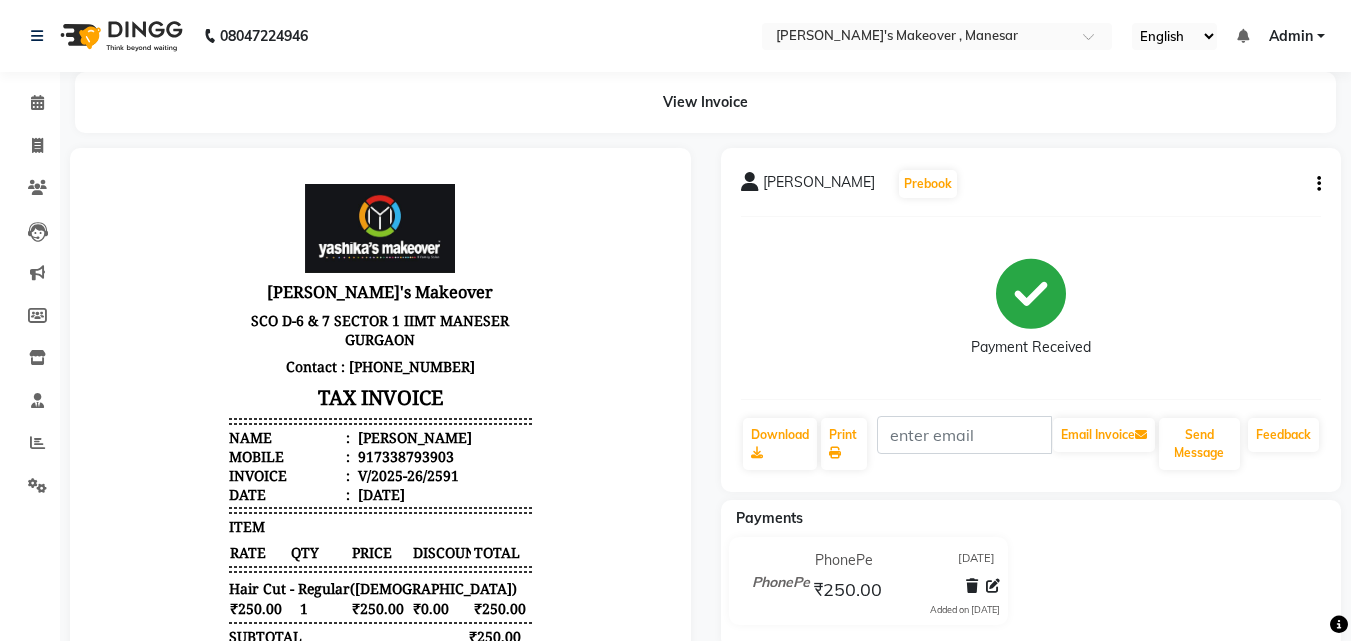 click at bounding box center [380, 504] 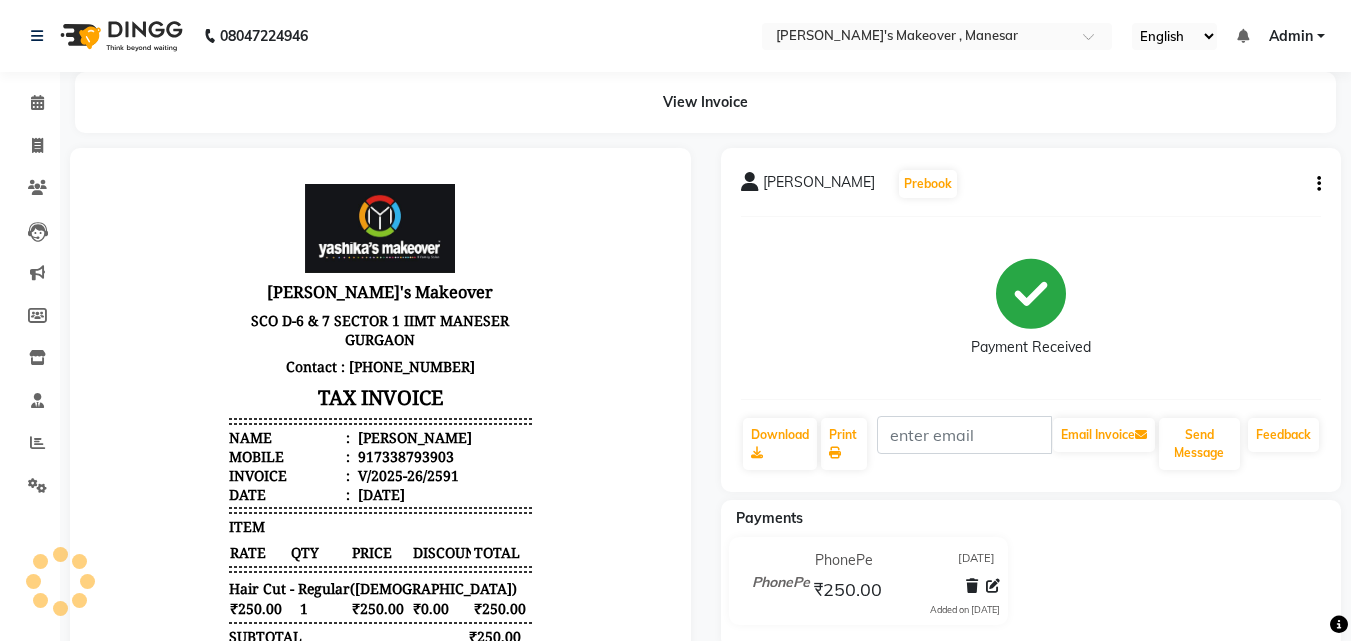 scroll, scrollTop: 265, scrollLeft: 0, axis: vertical 